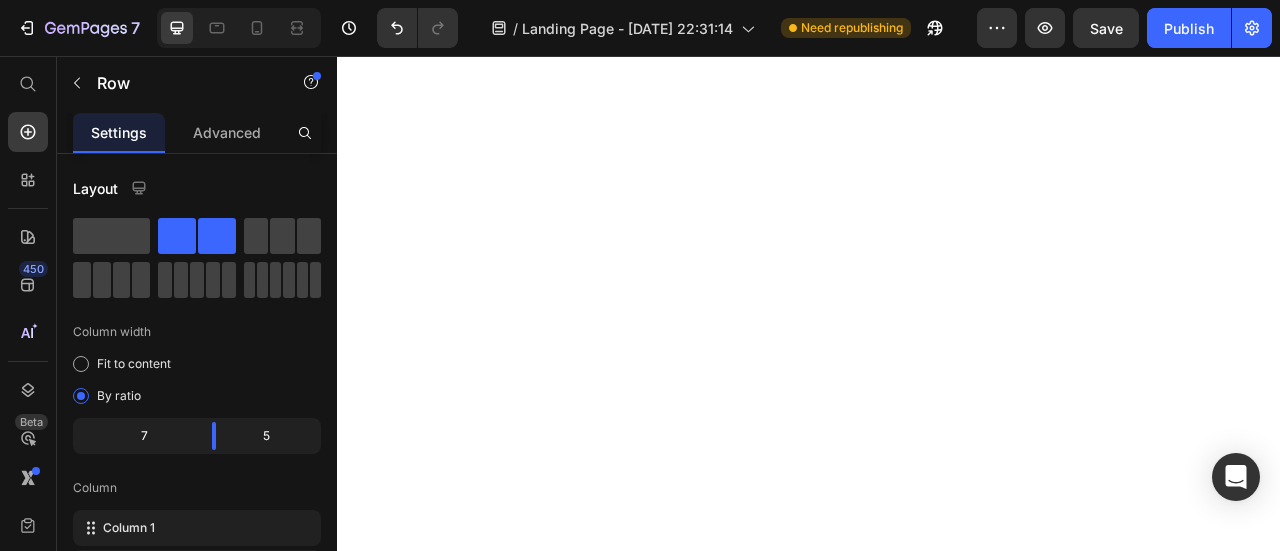 scroll, scrollTop: 0, scrollLeft: 0, axis: both 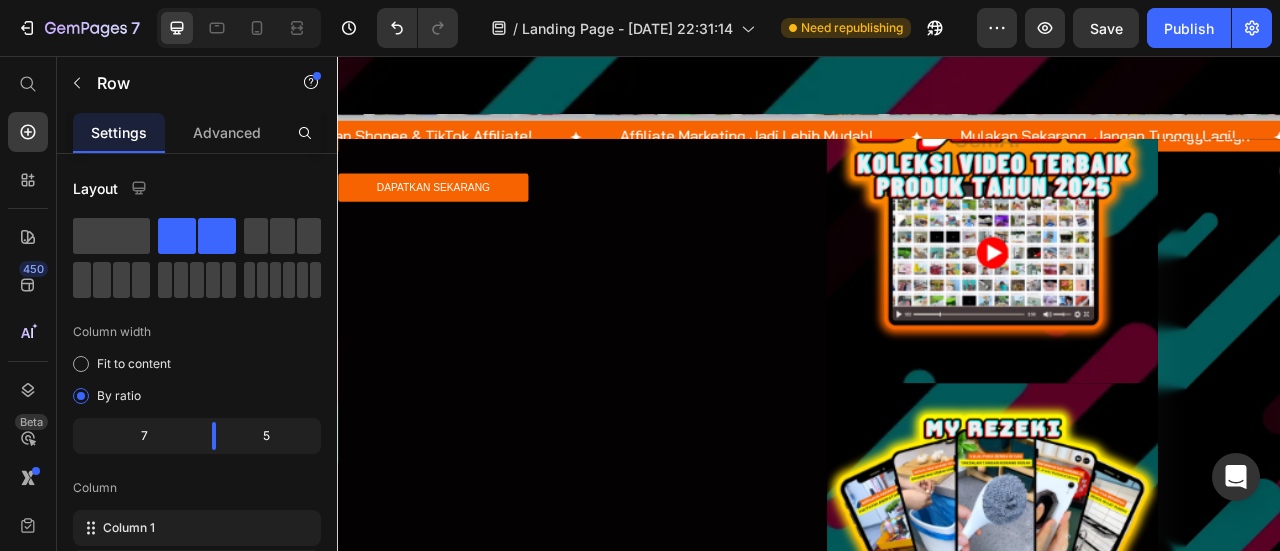 click on "TAK PERLU PENING NAK BUAT VIDEO AFFILIATE LAGI Heading Semua koleksi video terkini dan moden dah tersedia. Hanya perlu Download, Upload, tambah link biru, dan siap!. Text Block DAPATKAN SEKARANG Button Row" at bounding box center [633, 472] 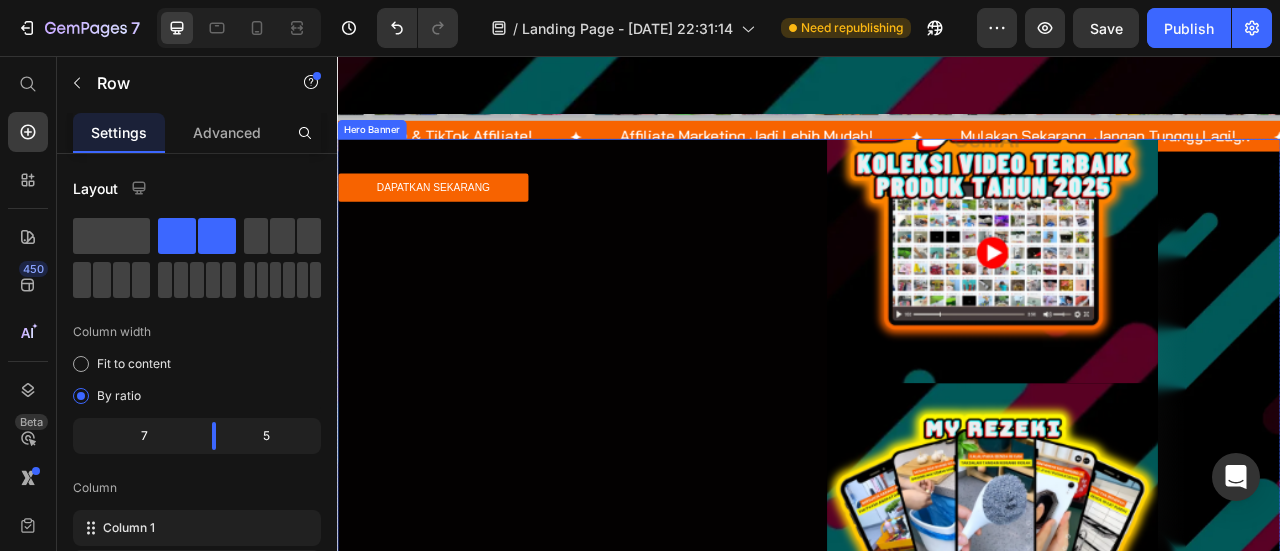 click on "TAK PERLU PENING NAK BUAT VIDEO AFFILIATE LAGI Heading Semua koleksi video terkini dan moden dah tersedia. Hanya perlu Download, Upload, tambah link biru, dan siap!. Text Block DAPATKAN SEKARANG Button Row Image Image Row Row" at bounding box center (937, 472) 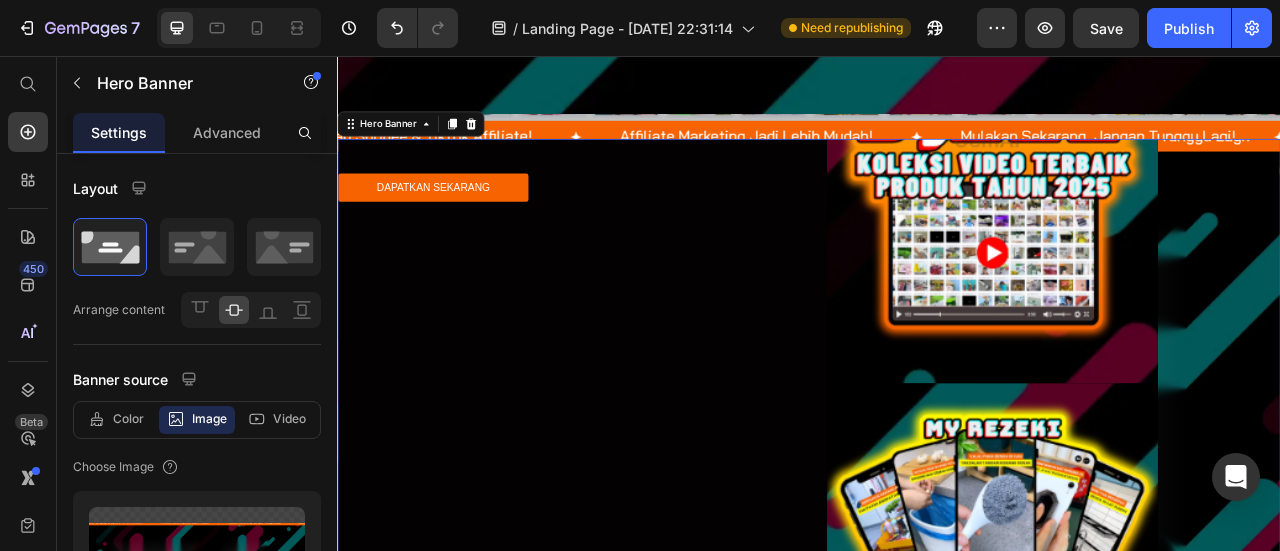click on "TAK PERLU PENING NAK BUAT VIDEO AFFILIATE LAGI Heading Semua koleksi video terkini dan moden dah tersedia. Hanya perlu Download, Upload, tambah link biru, dan siap!. Text Block DAPATKAN SEKARANG Button Row Image Image Row Row" at bounding box center (937, 472) 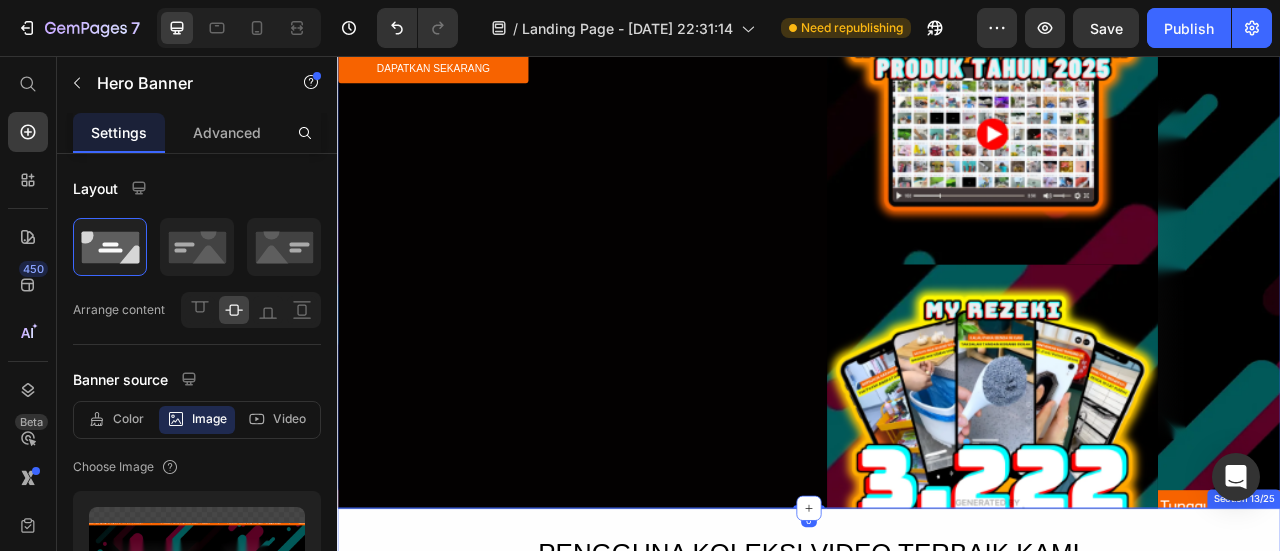 scroll, scrollTop: 8521, scrollLeft: 0, axis: vertical 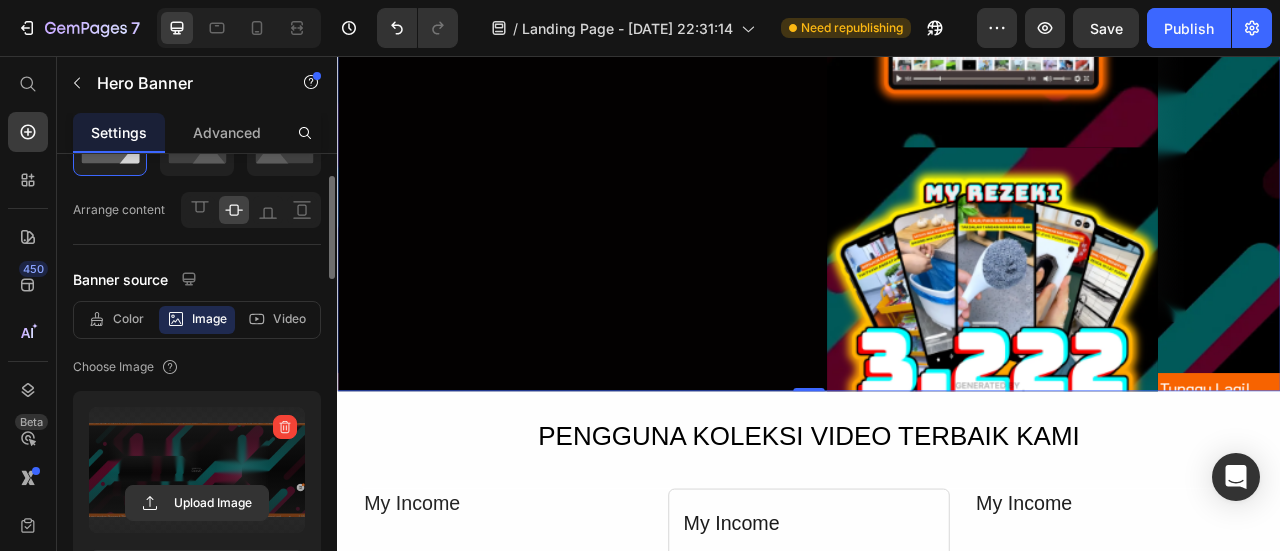 click at bounding box center (197, 470) 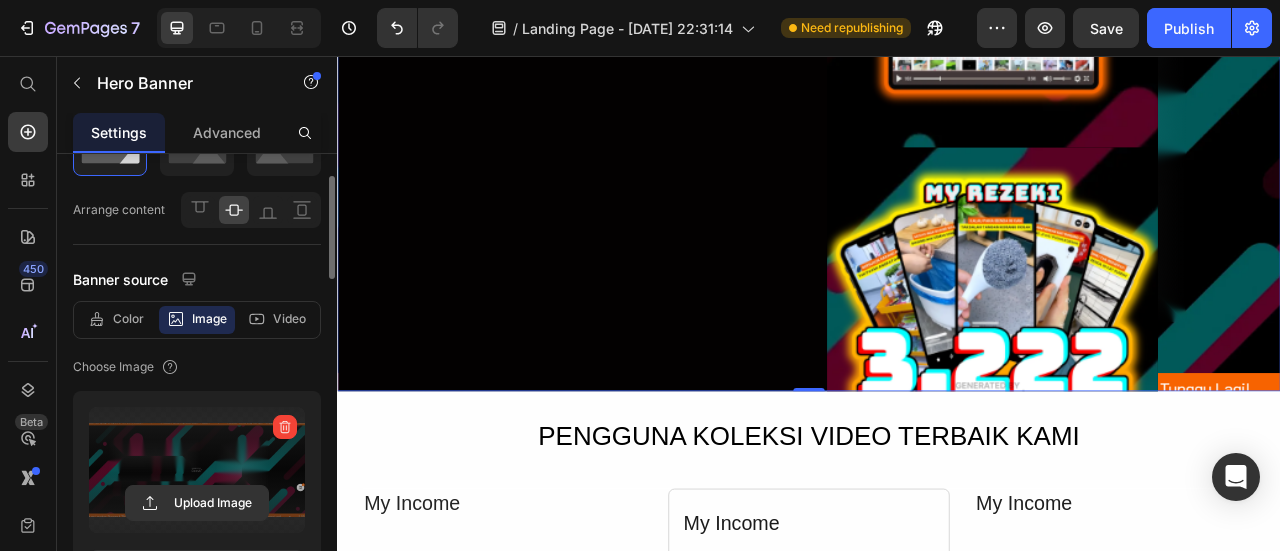 click at bounding box center [197, 470] 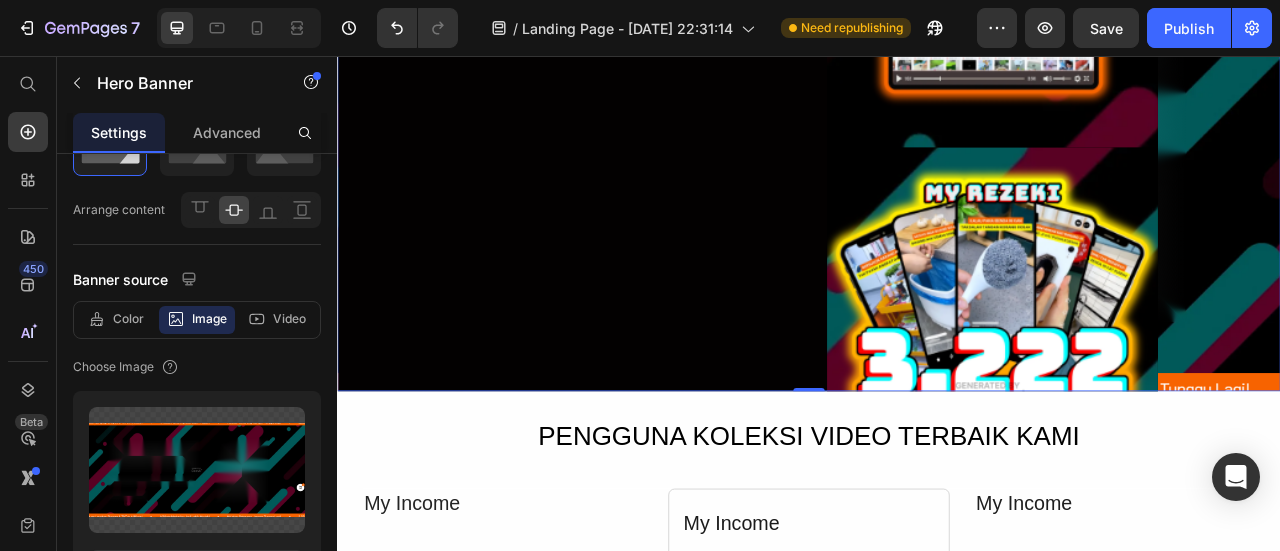 click on "TAK PERLU PENING NAK BUAT VIDEO AFFILIATE LAGI Heading Semua koleksi video terkini dan moden dah tersedia. Hanya perlu Download, Upload, tambah link biru, dan siap!. Text Block DAPATKAN SEKARANG Button Row Image Image Row Row" at bounding box center (937, 172) 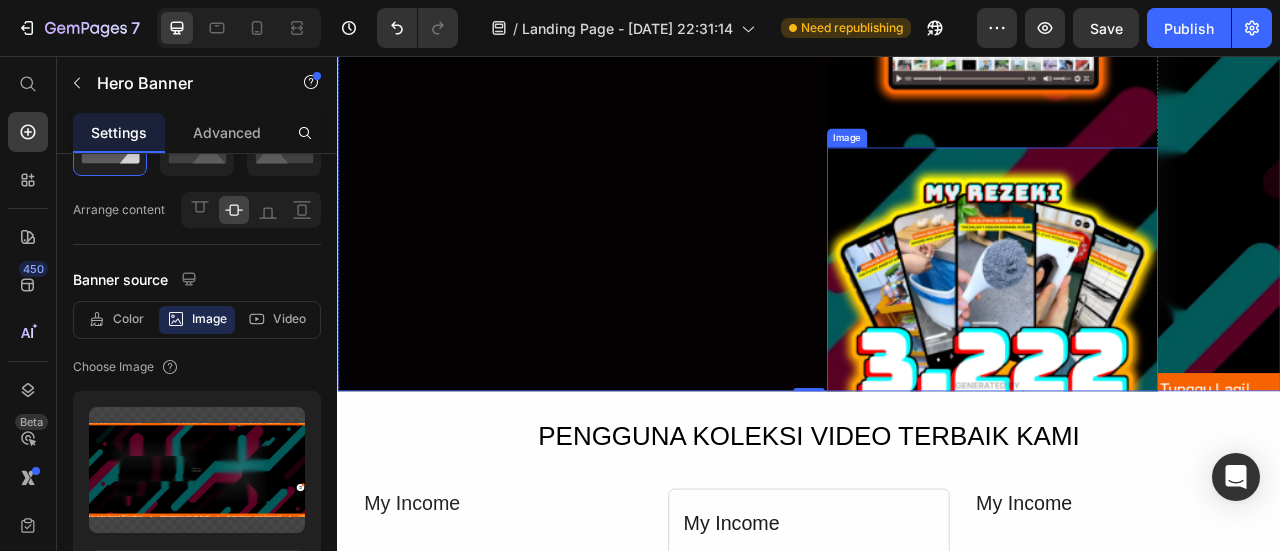 drag, startPoint x: 1372, startPoint y: 238, endPoint x: 1120, endPoint y: 253, distance: 252.44603 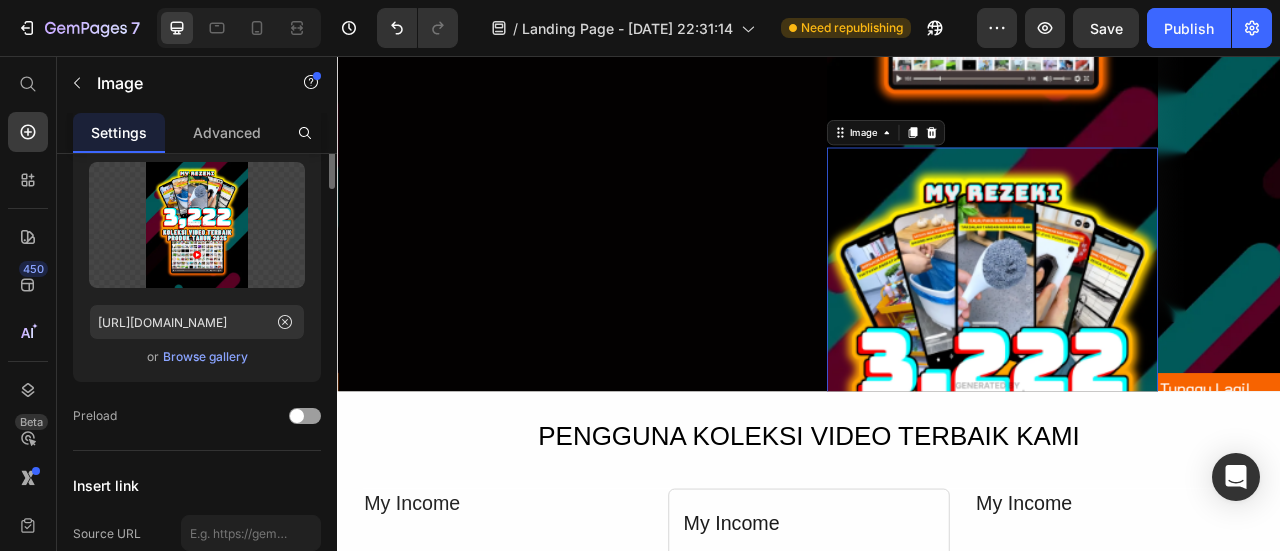 scroll, scrollTop: 0, scrollLeft: 0, axis: both 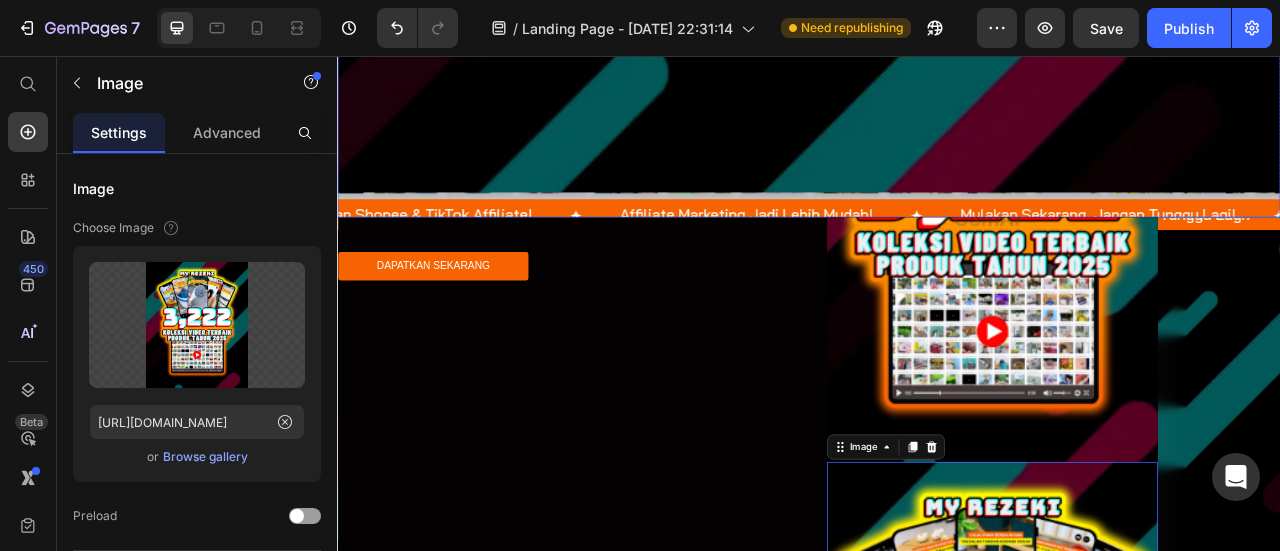 click at bounding box center (937, -222) 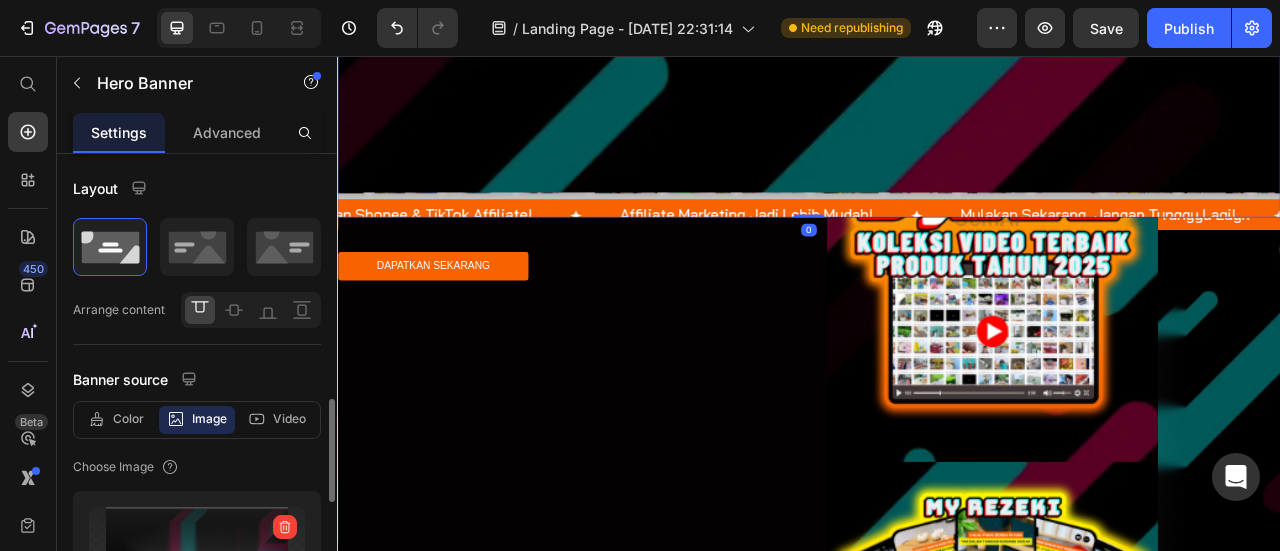 scroll, scrollTop: 300, scrollLeft: 0, axis: vertical 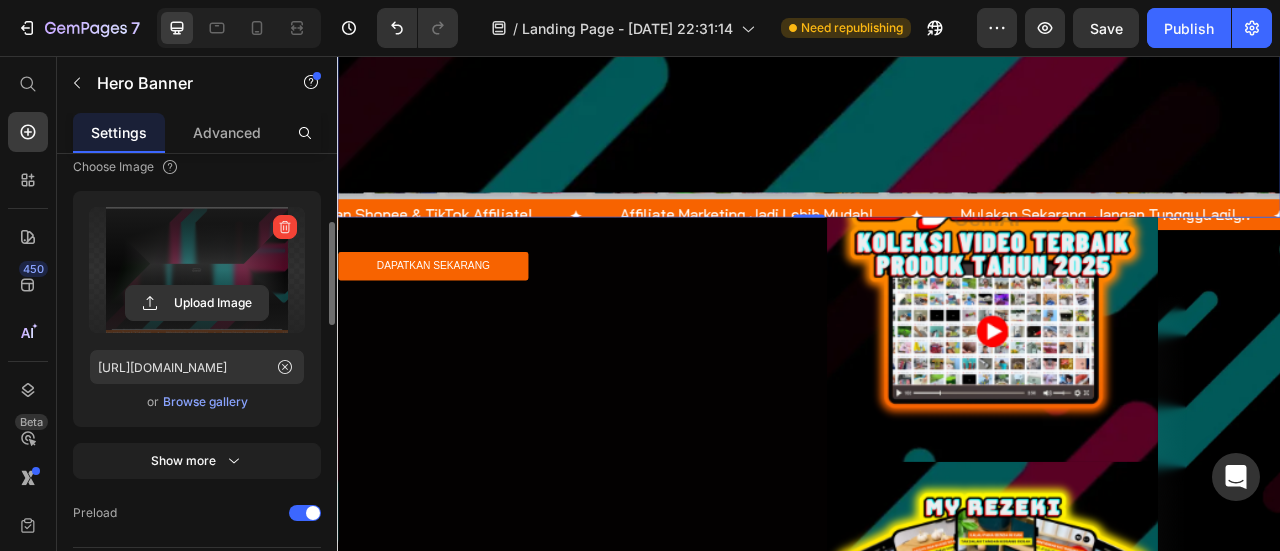 click at bounding box center (197, 270) 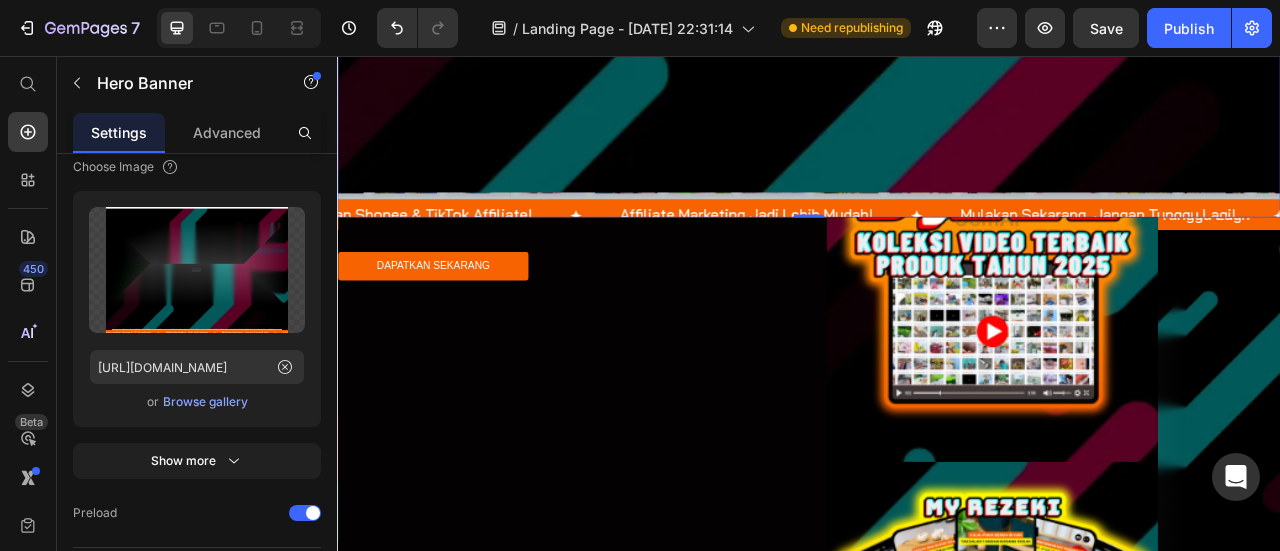 click at bounding box center (937, -222) 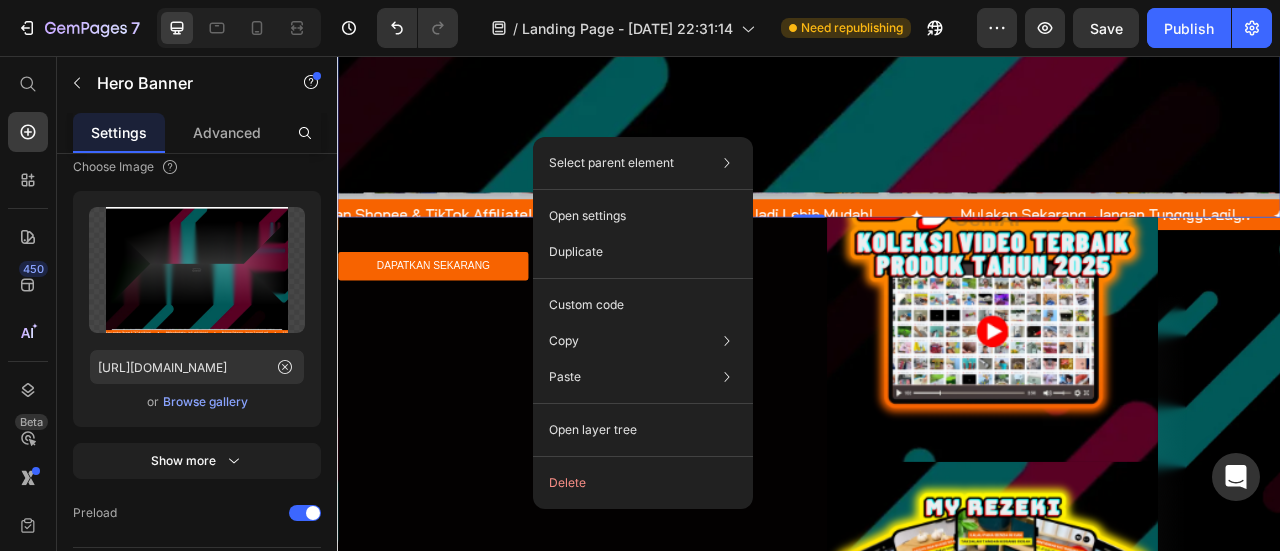 click at bounding box center [937, -222] 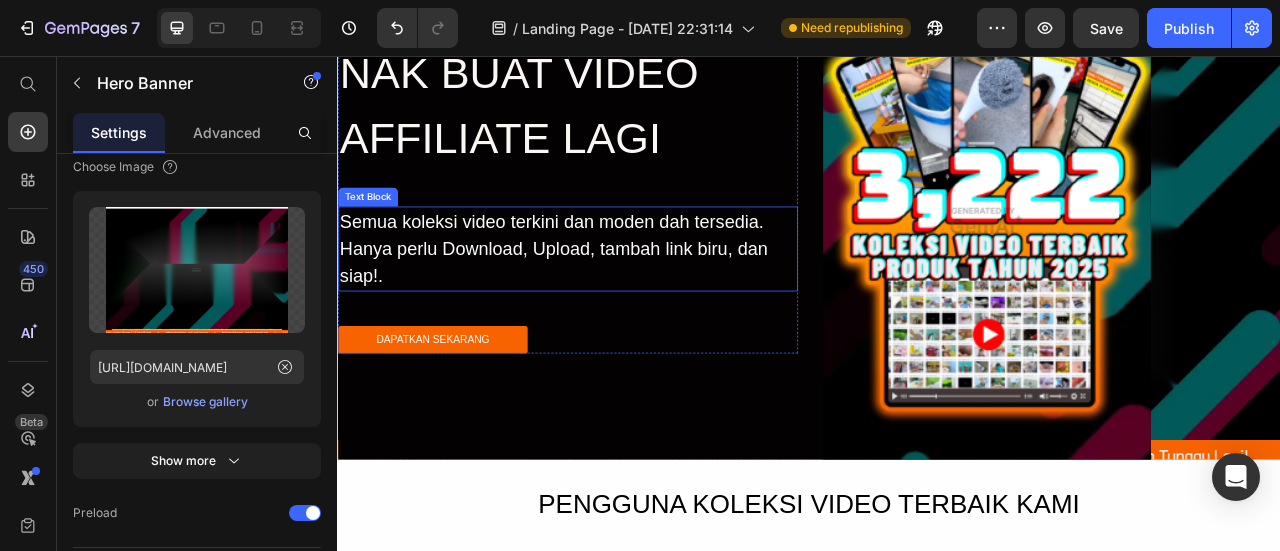 scroll, scrollTop: 200, scrollLeft: 0, axis: vertical 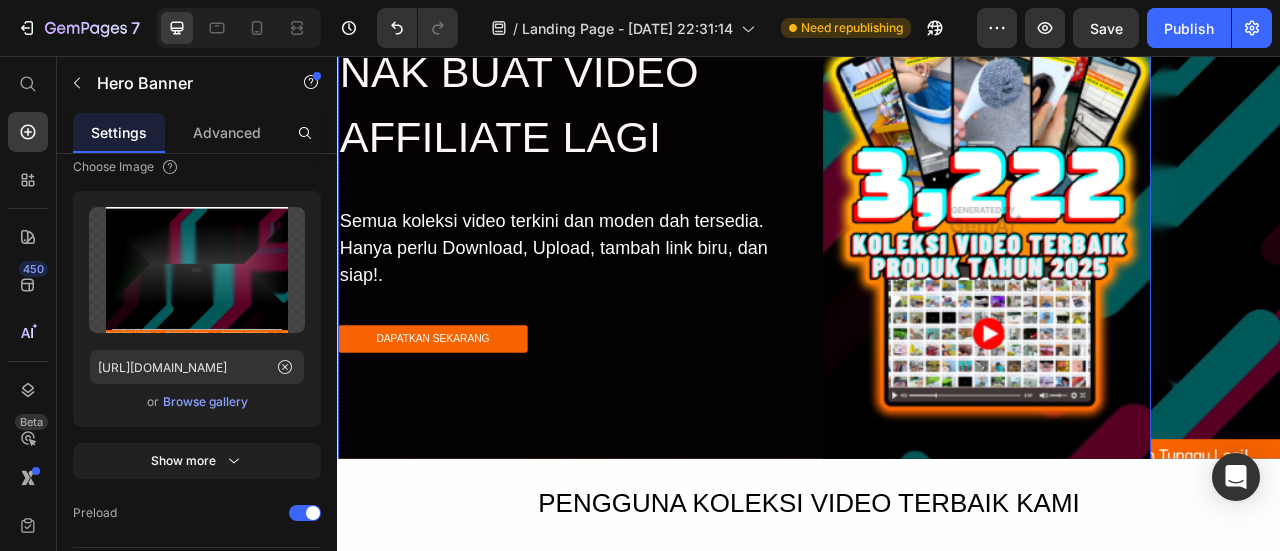 click on "TAK PERLU PENING NAK BUAT VIDEO AFFILIATE LAGI Heading Semua koleksi video terkini dan moden dah tersedia. Hanya perlu Download, Upload, tambah link biru, dan siap!. Text Block DAPATKAN SEKARANG Button Row" at bounding box center (630, 264) 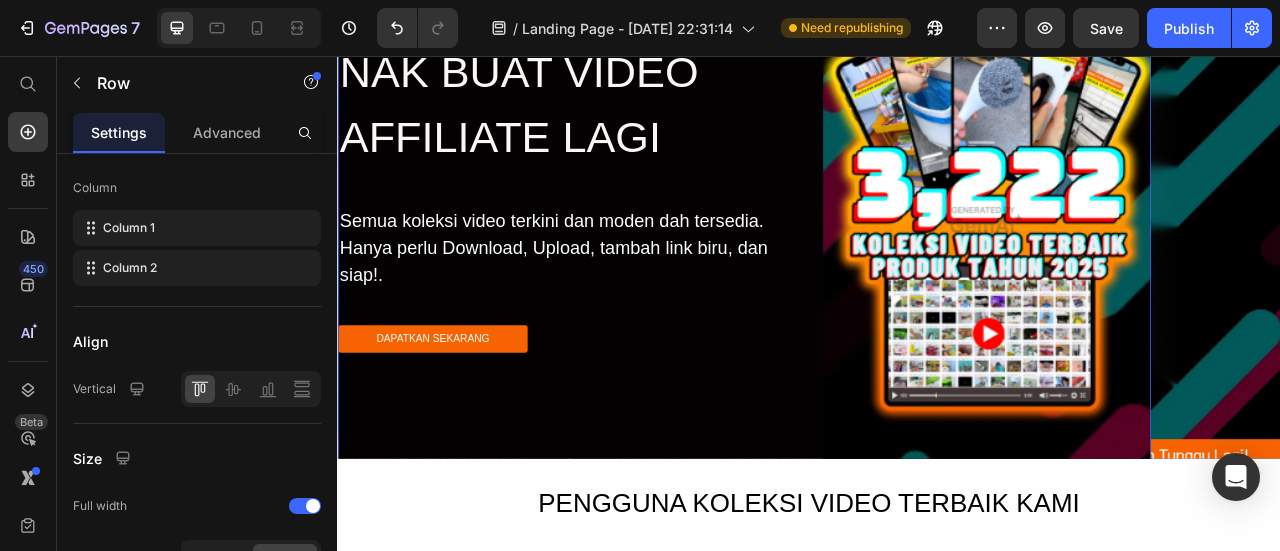scroll, scrollTop: 0, scrollLeft: 0, axis: both 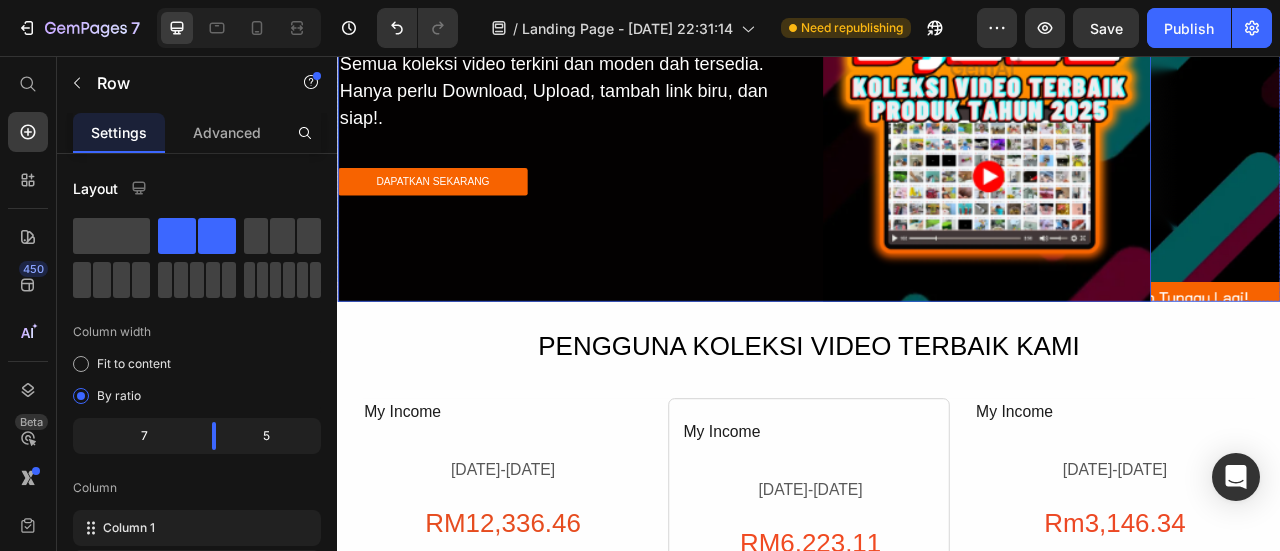 click on "TAK PERLU PENING NAK BUAT VIDEO AFFILIATE LAGI Heading Semua koleksi video terkini dan moden dah tersedia. Hanya perlu Download, Upload, tambah link biru, dan siap!. Text Block DAPATKAN SEKARANG Button Row Image Row   0 Row" at bounding box center (937, 64) 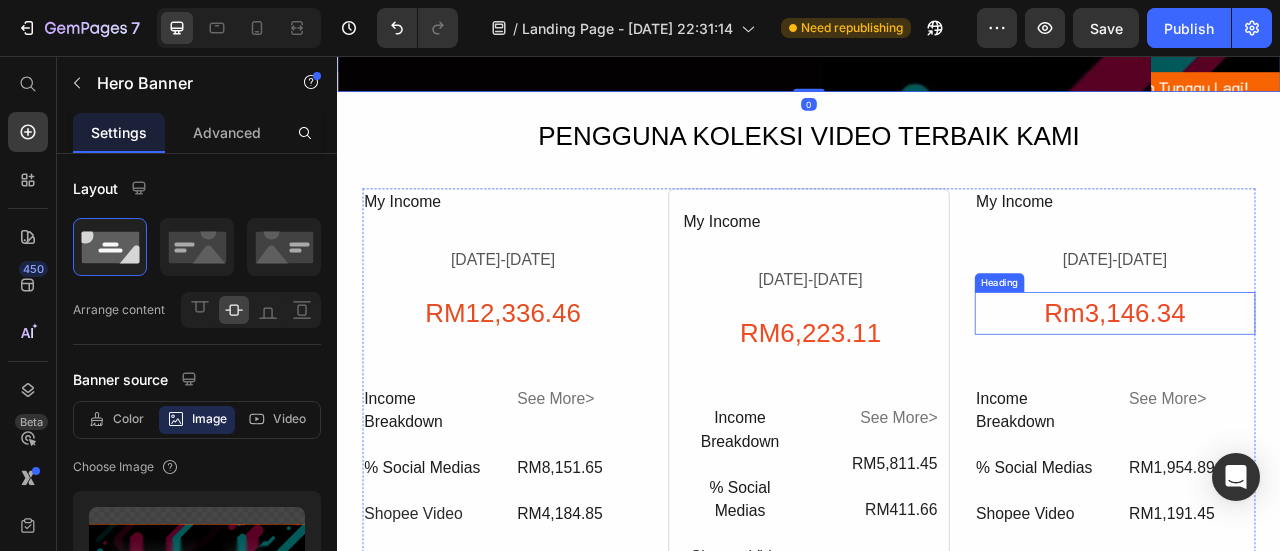 scroll, scrollTop: 700, scrollLeft: 0, axis: vertical 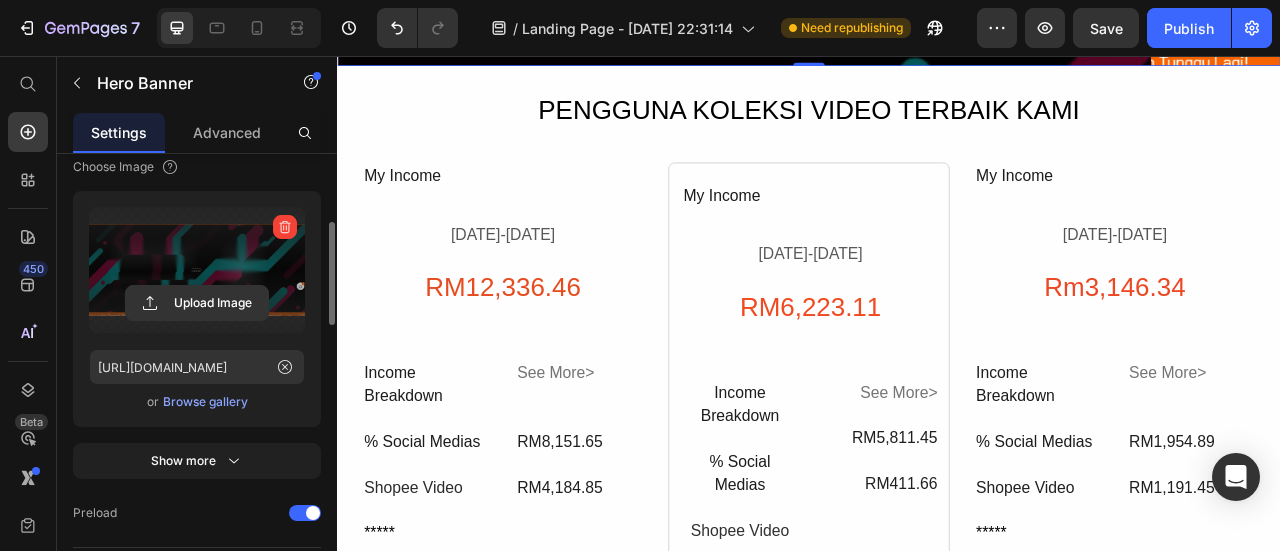 click at bounding box center (197, 270) 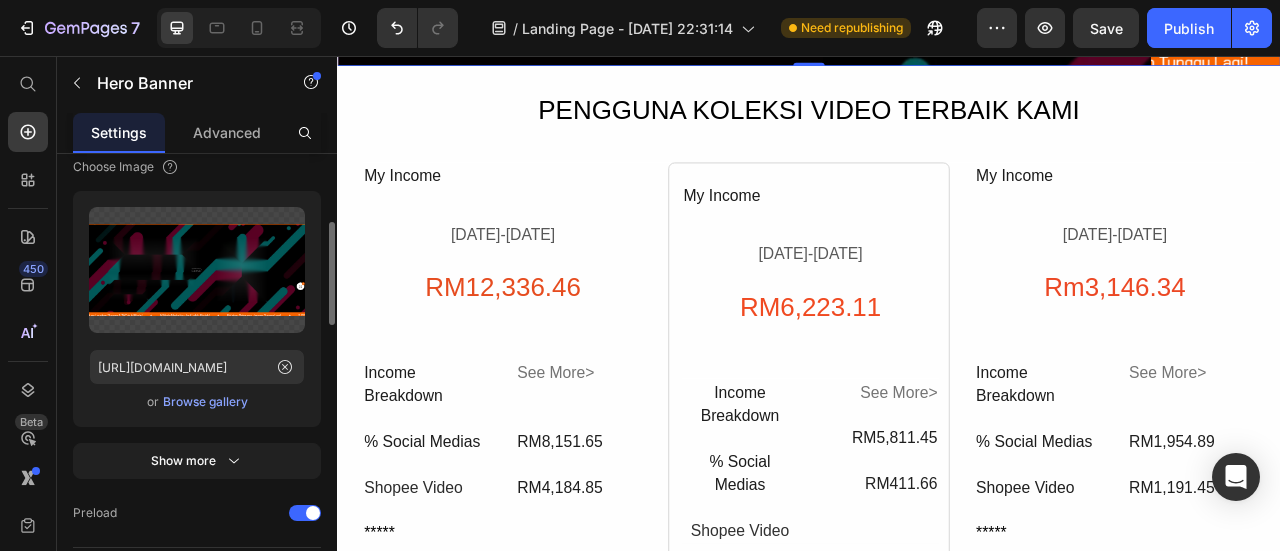 click on "Browse gallery" at bounding box center (205, 402) 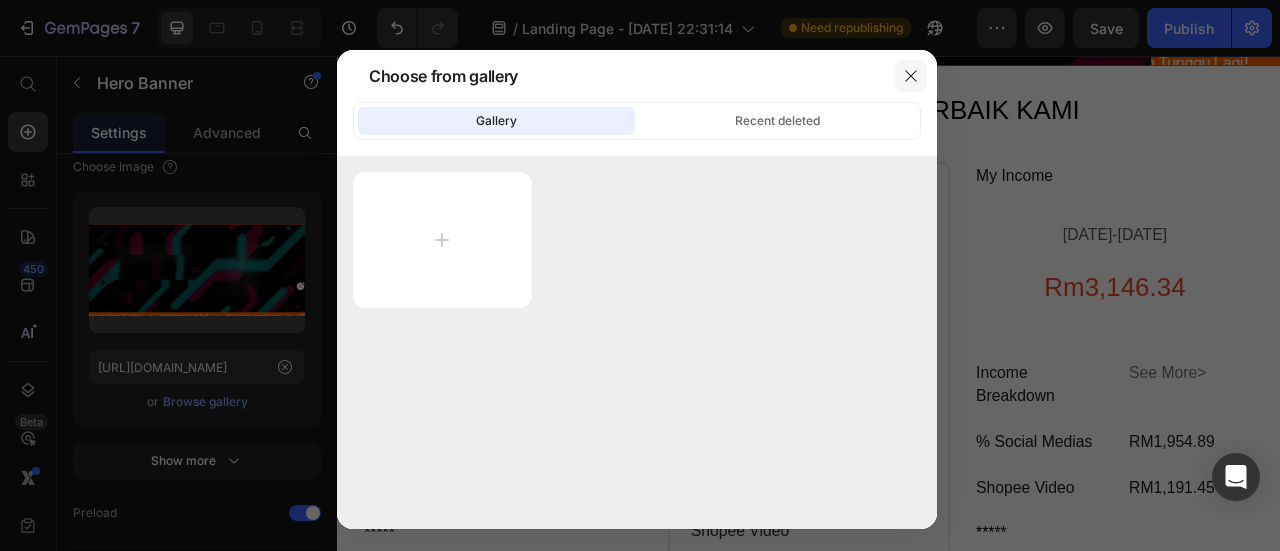 click 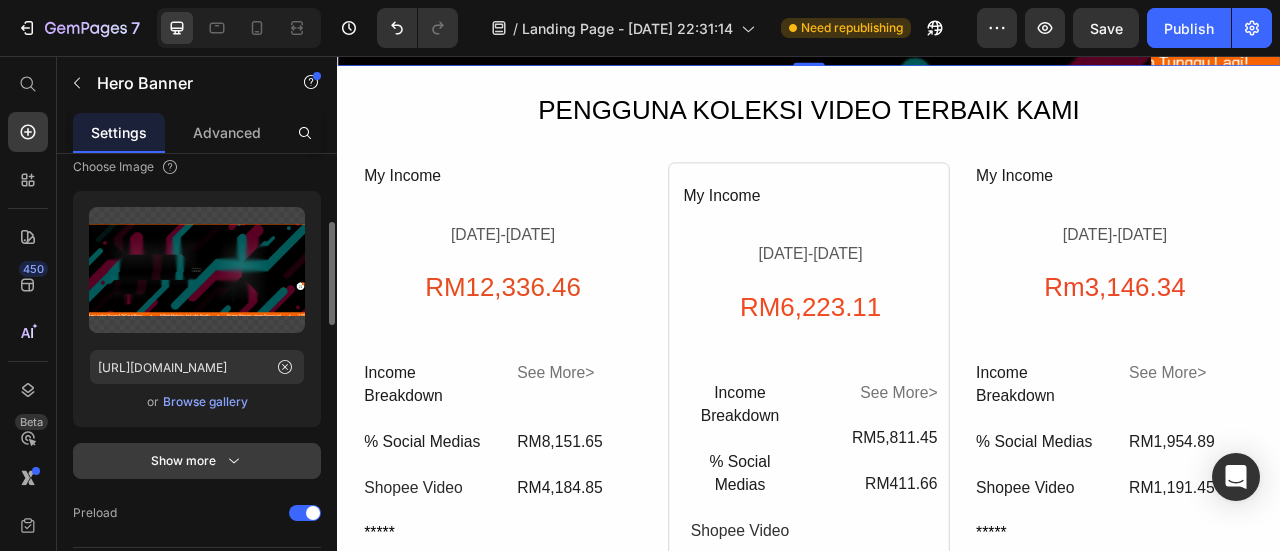 click on "Banner source Color Image Video  Choose Image  Upload Image [URL][DOMAIN_NAME]  or   Browse gallery  Show more Preload" 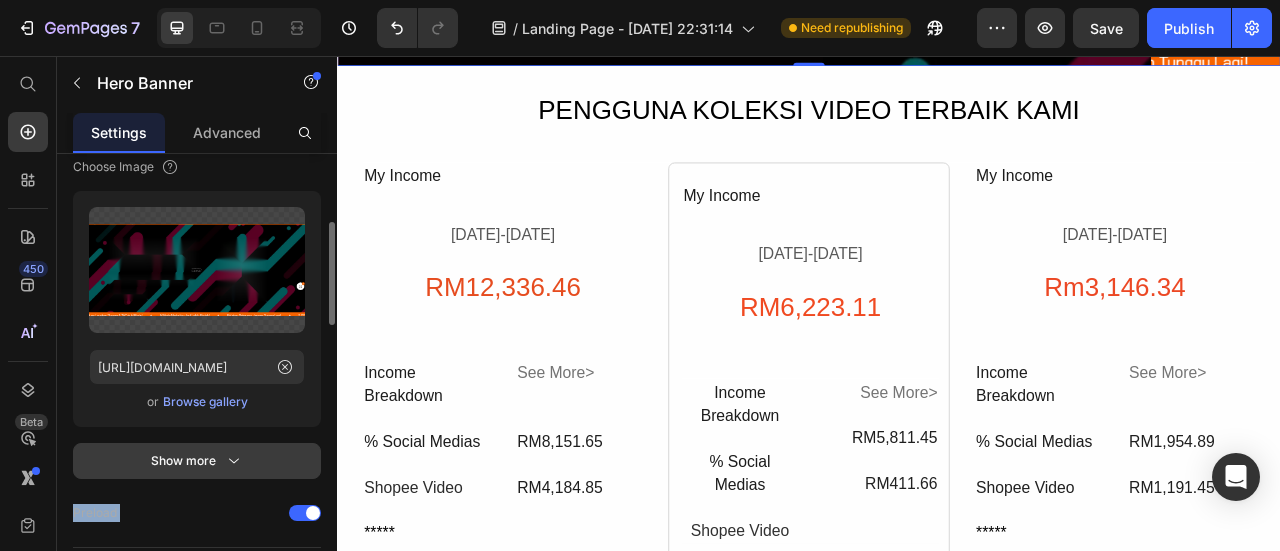 click on "Show more" at bounding box center [197, 461] 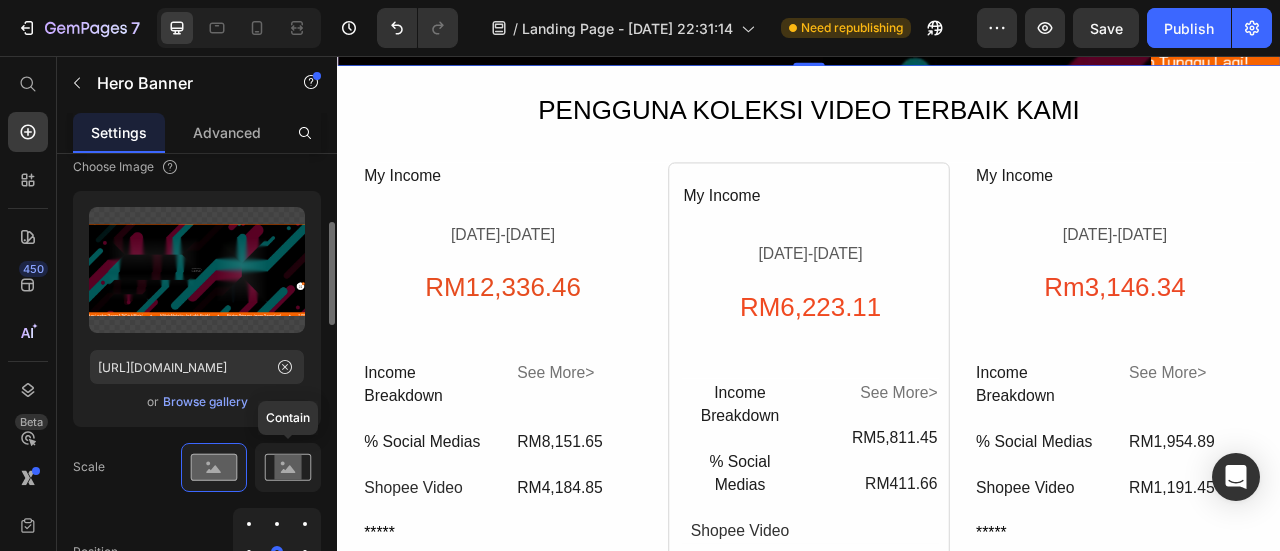 click 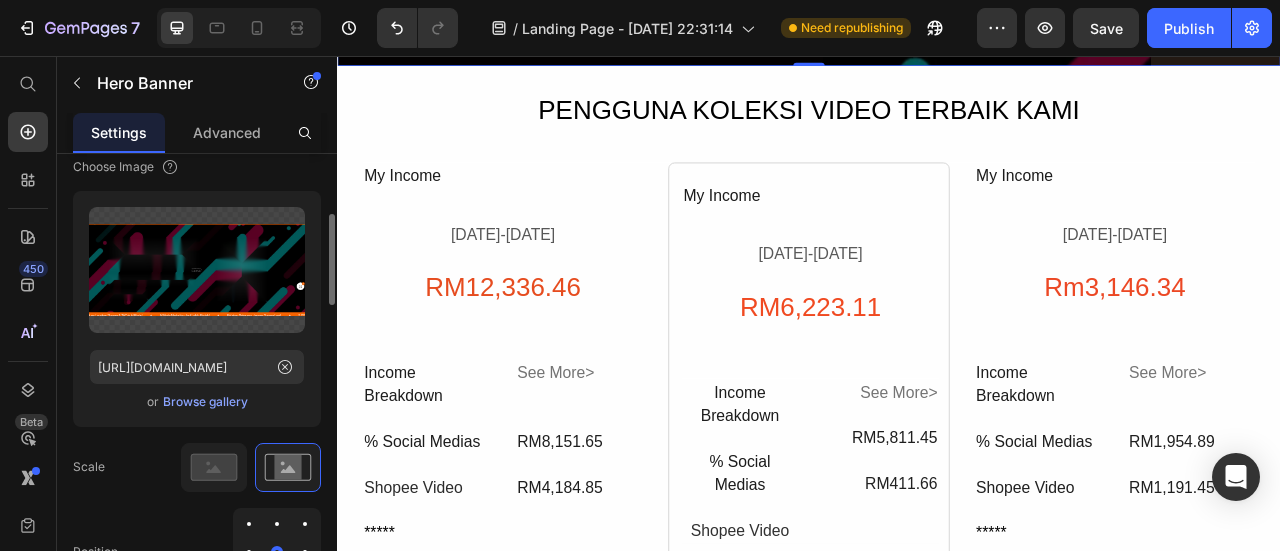 click 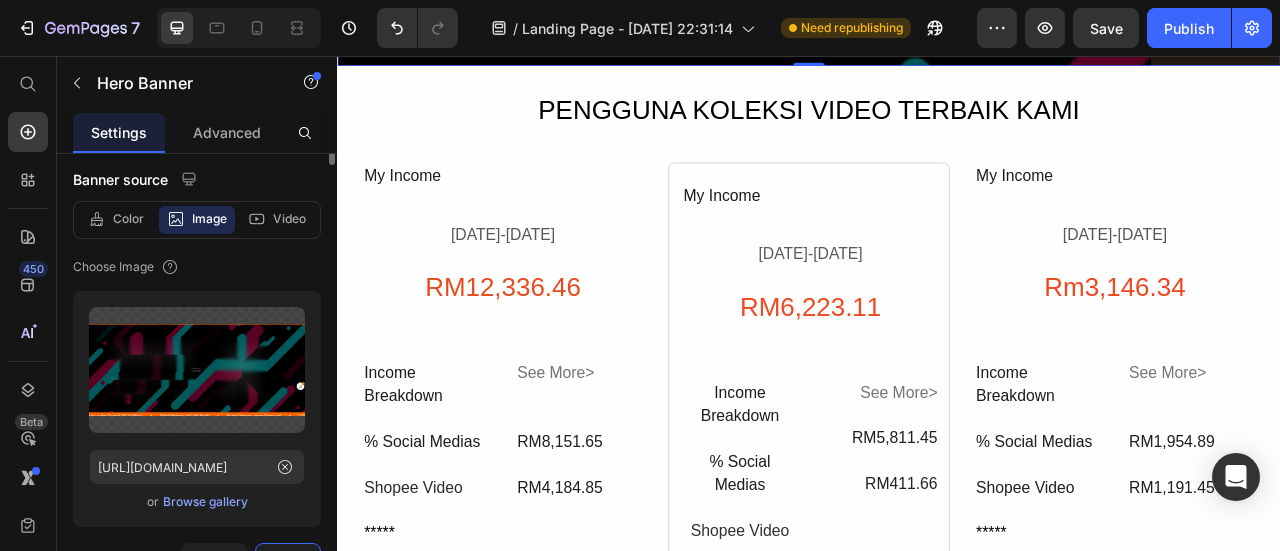 scroll, scrollTop: 100, scrollLeft: 0, axis: vertical 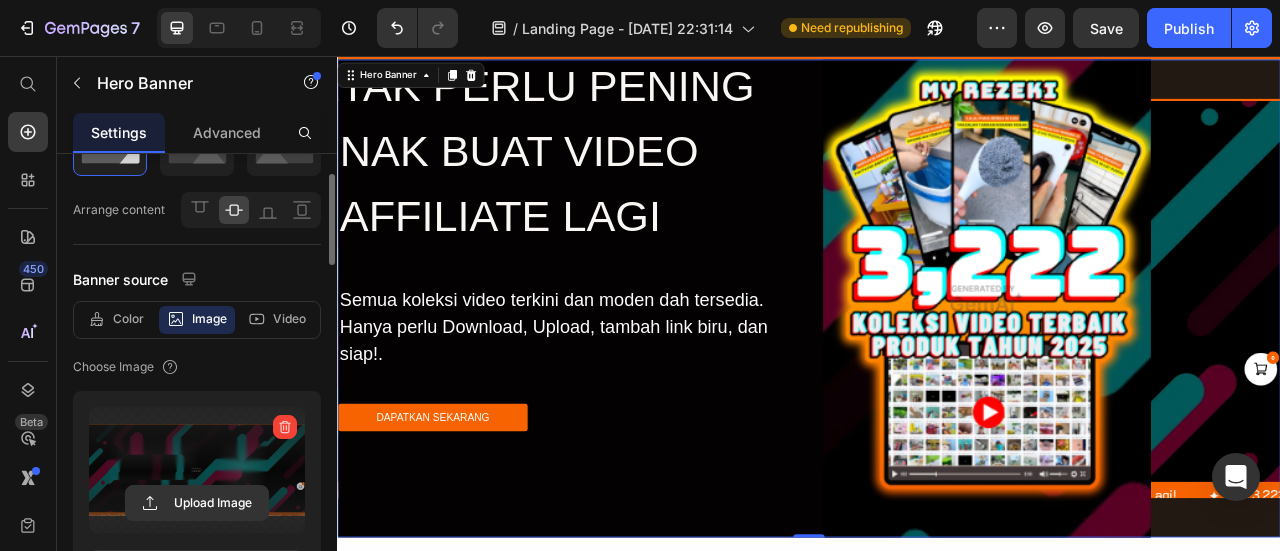 click at bounding box center (197, 470) 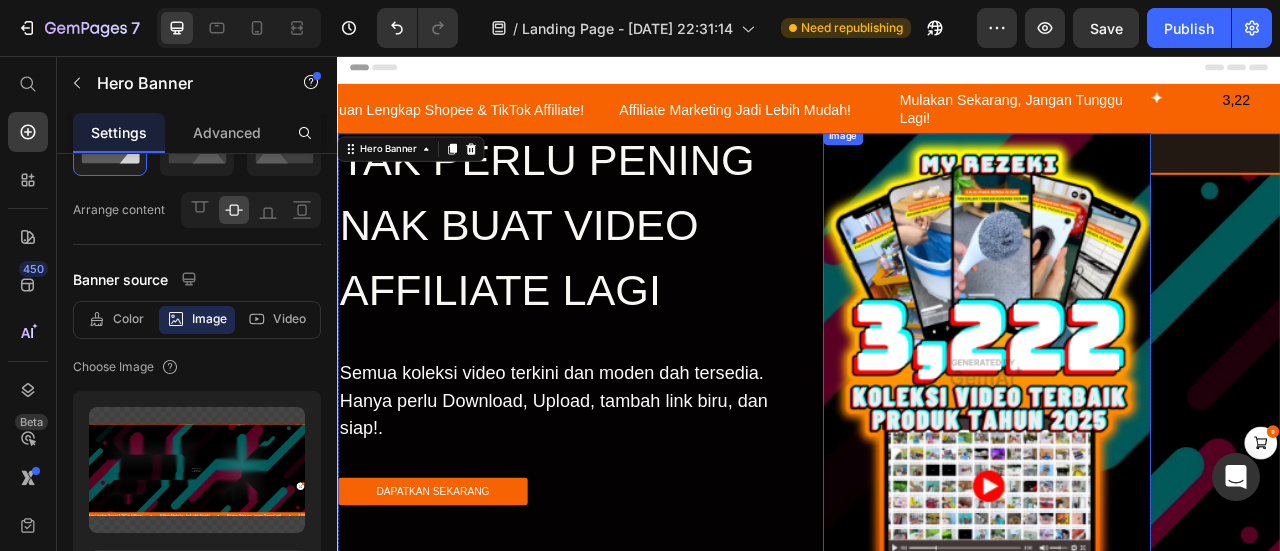 scroll, scrollTop: 0, scrollLeft: 0, axis: both 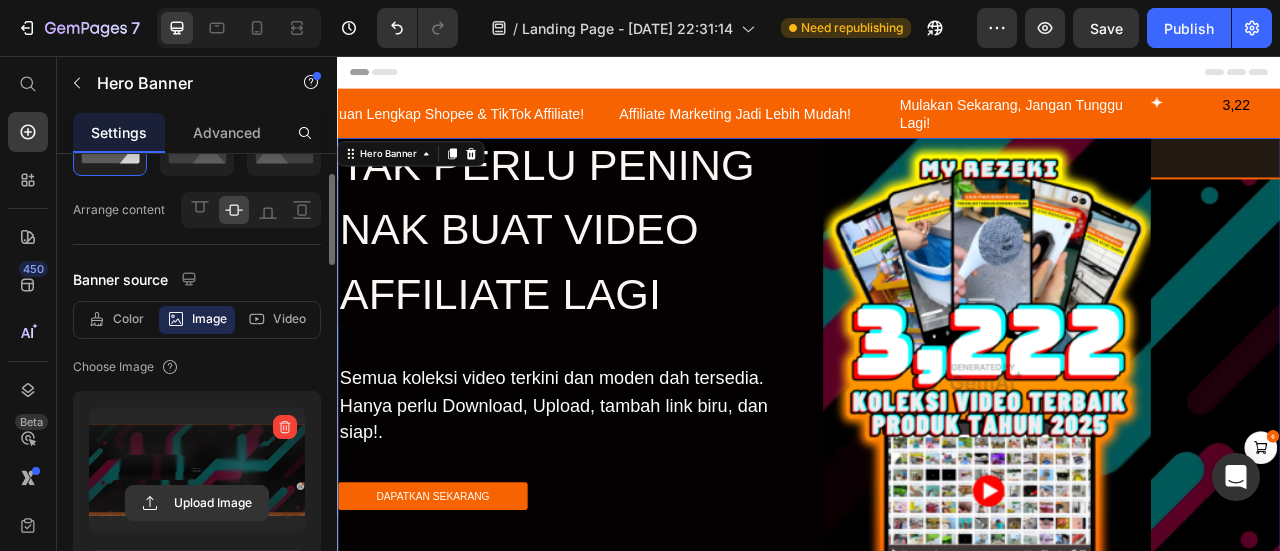 click at bounding box center [197, 470] 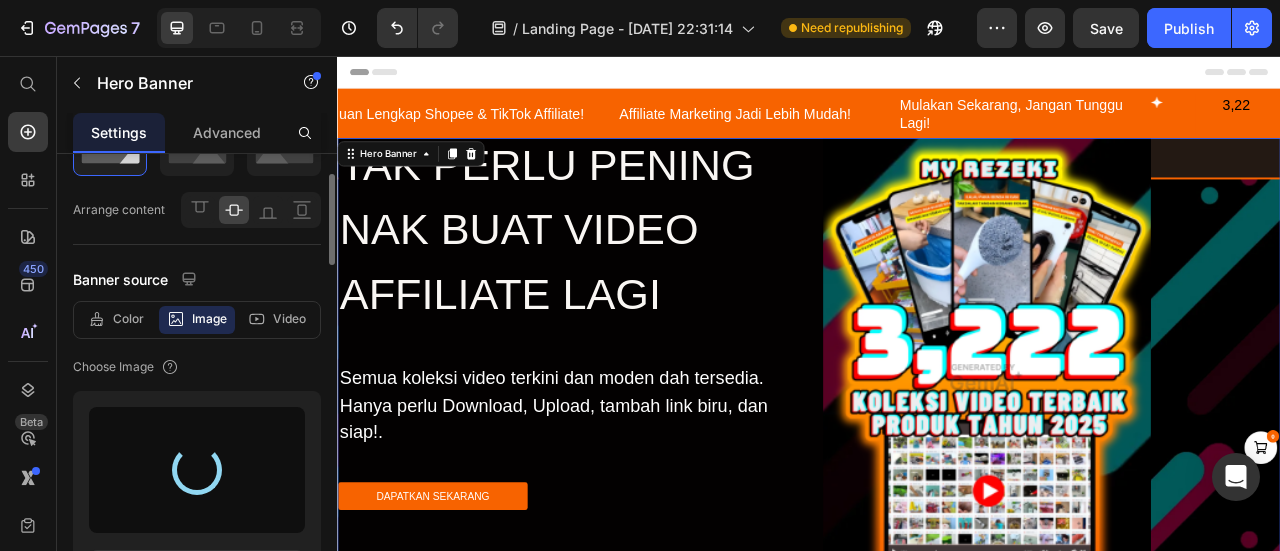 type on "[URL][DOMAIN_NAME]" 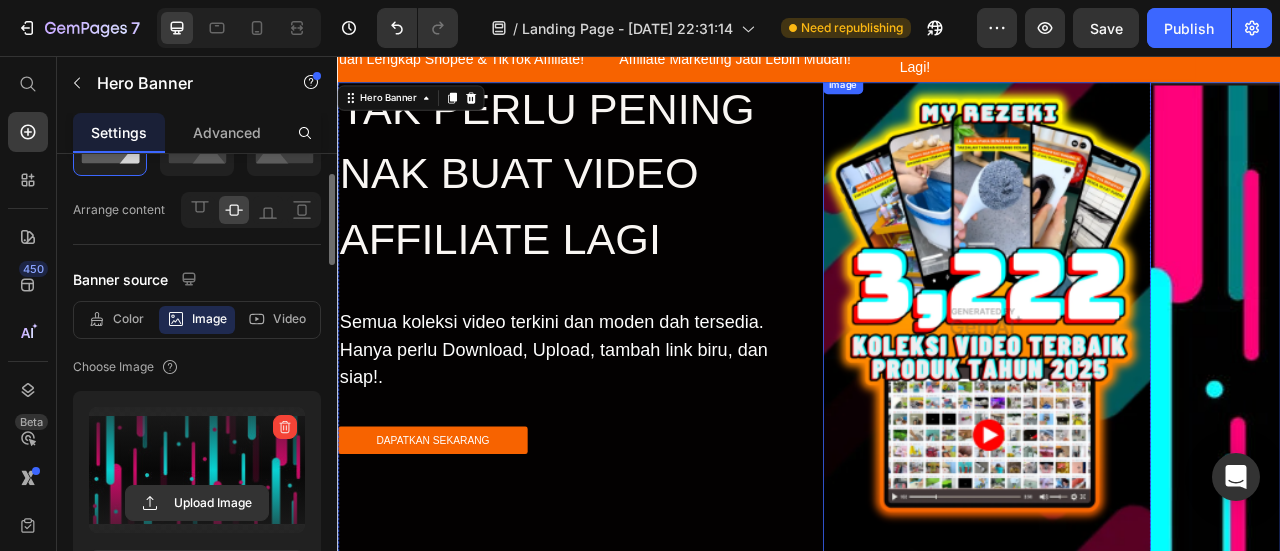 scroll, scrollTop: 0, scrollLeft: 0, axis: both 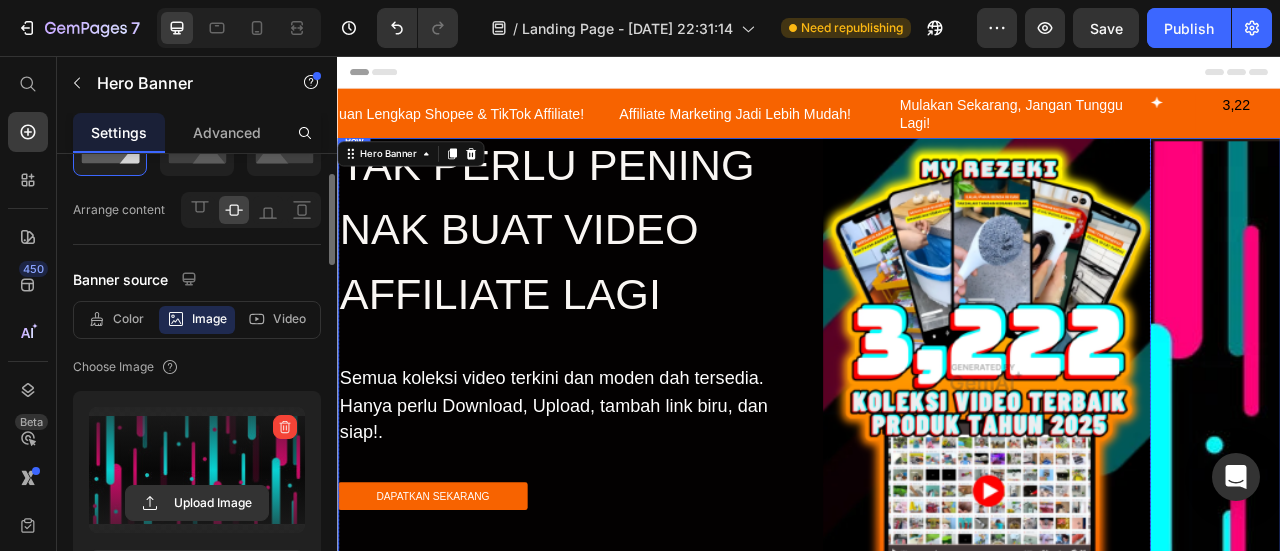 click on "TAK PERLU PENING NAK BUAT VIDEO AFFILIATE LAGI" at bounding box center [630, 277] 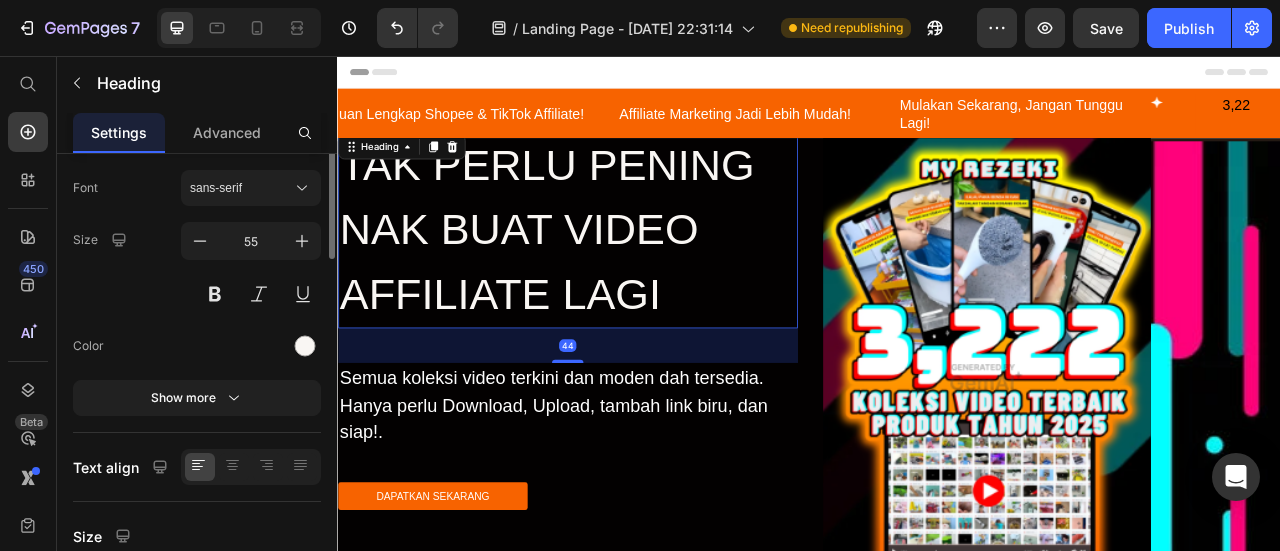 scroll, scrollTop: 0, scrollLeft: 0, axis: both 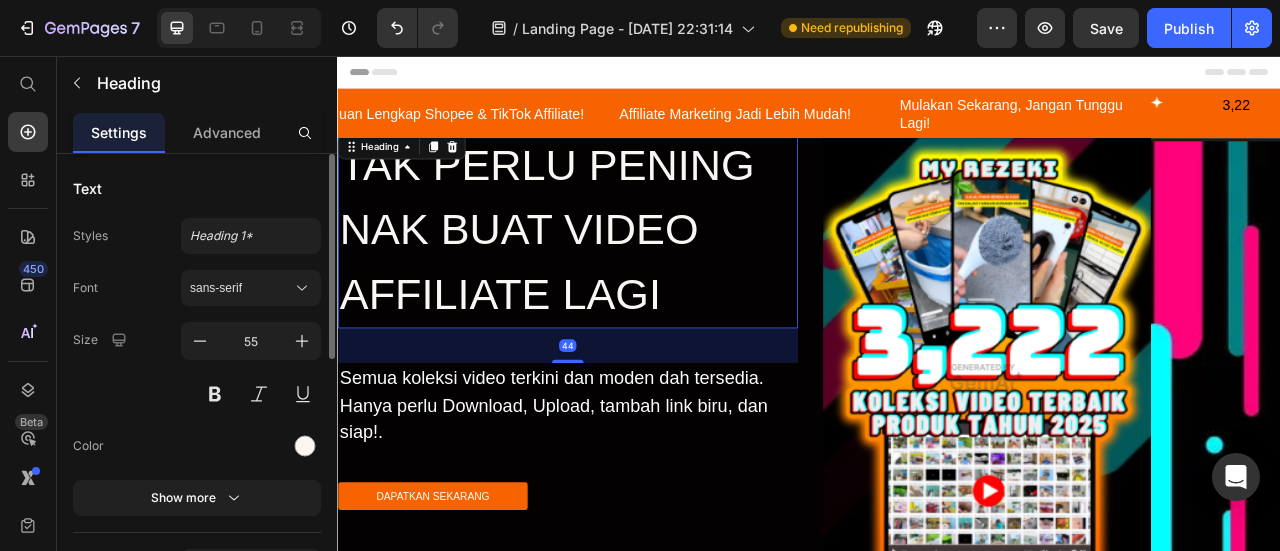 click on "44" at bounding box center [630, 424] 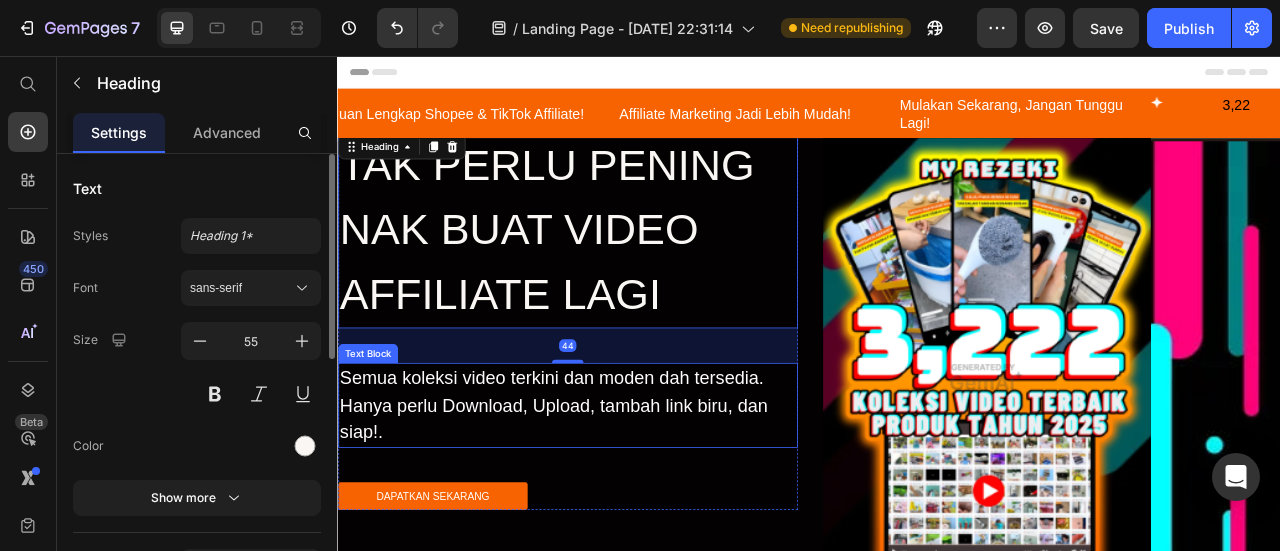 click on "DAPATKAN SEKARANG Button" at bounding box center [630, 616] 